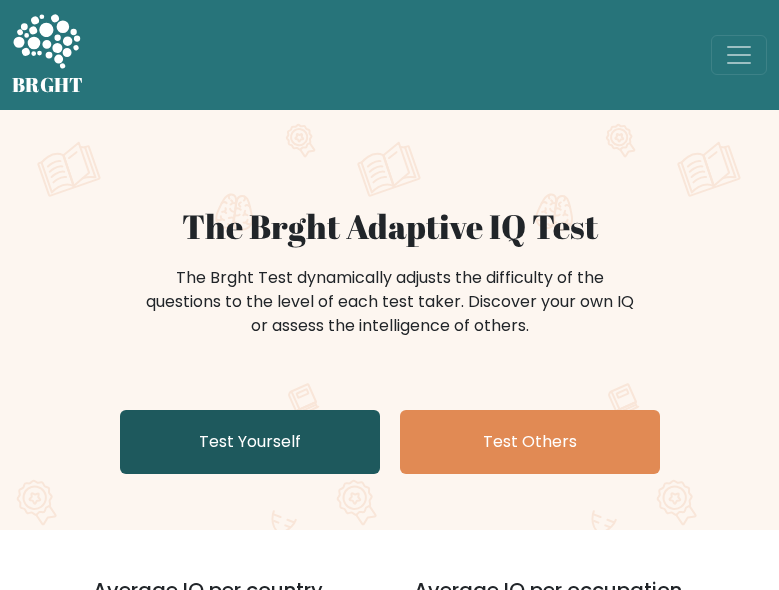 scroll, scrollTop: 0, scrollLeft: 0, axis: both 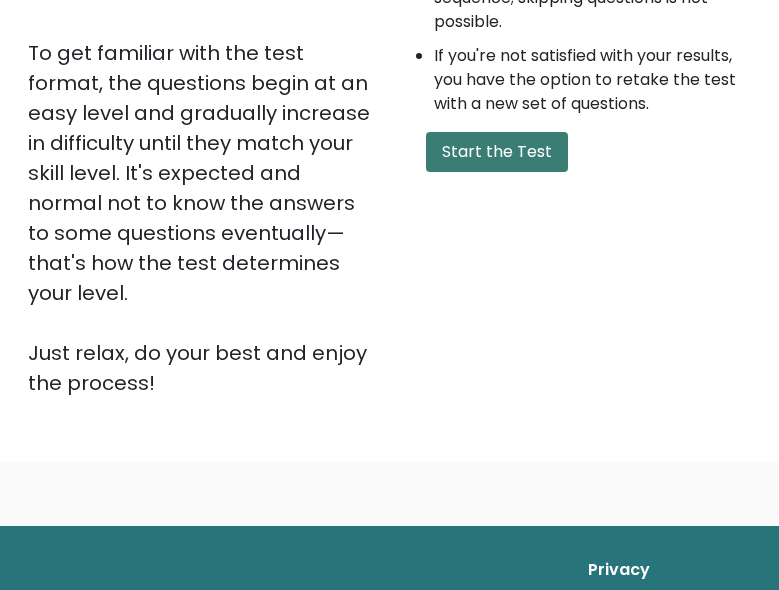 click on "Start the Test" at bounding box center [497, 152] 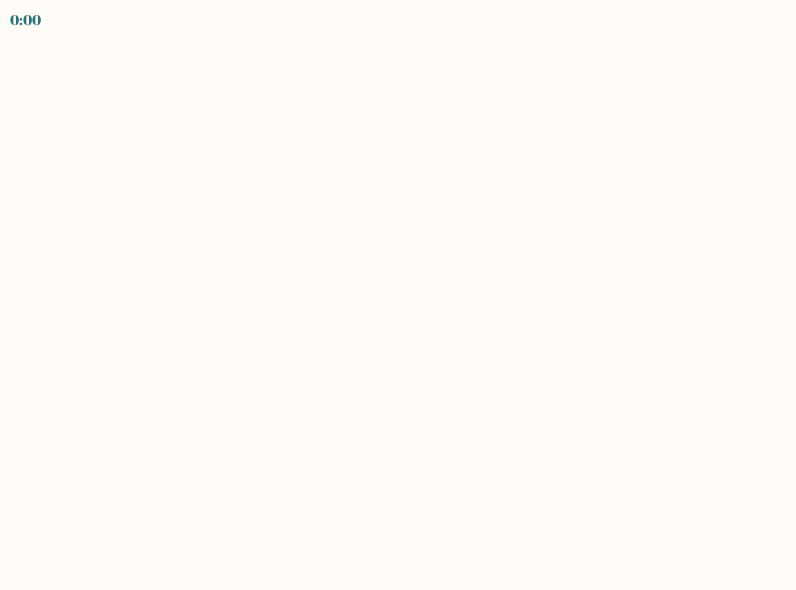 scroll, scrollTop: 0, scrollLeft: 0, axis: both 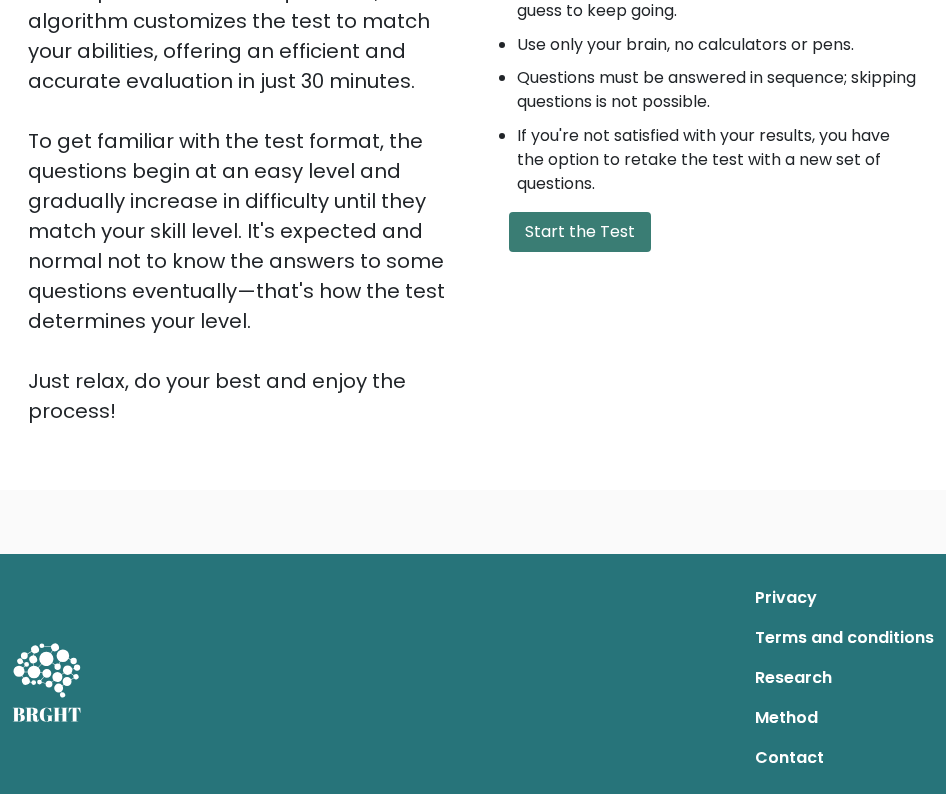 click on "Start the Test" at bounding box center (580, 232) 